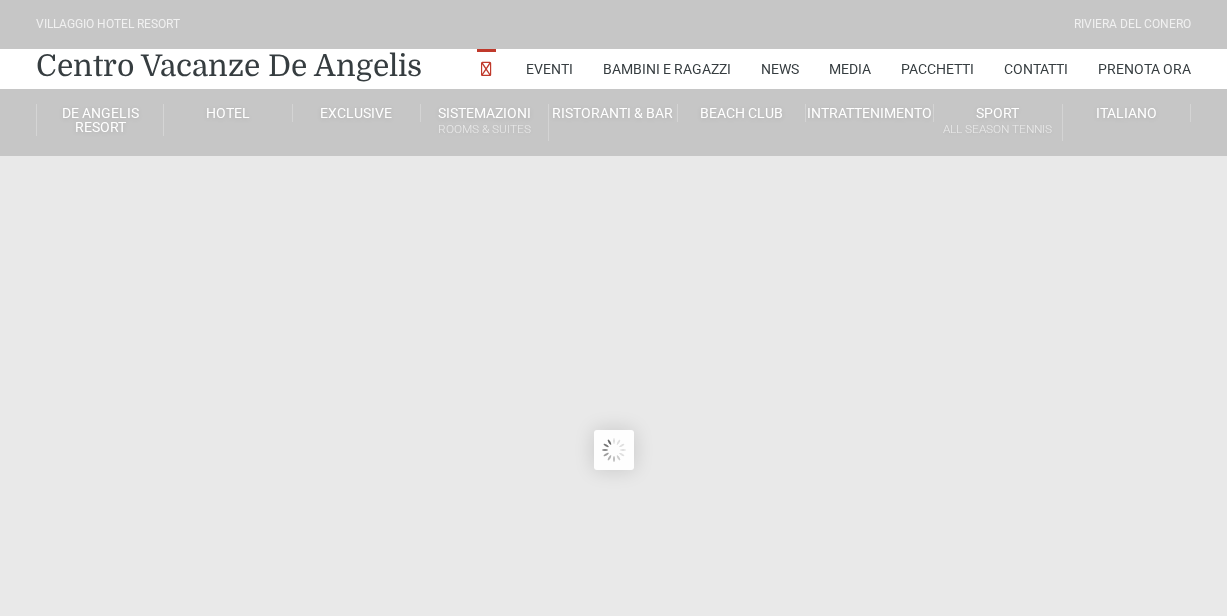 scroll, scrollTop: 0, scrollLeft: 0, axis: both 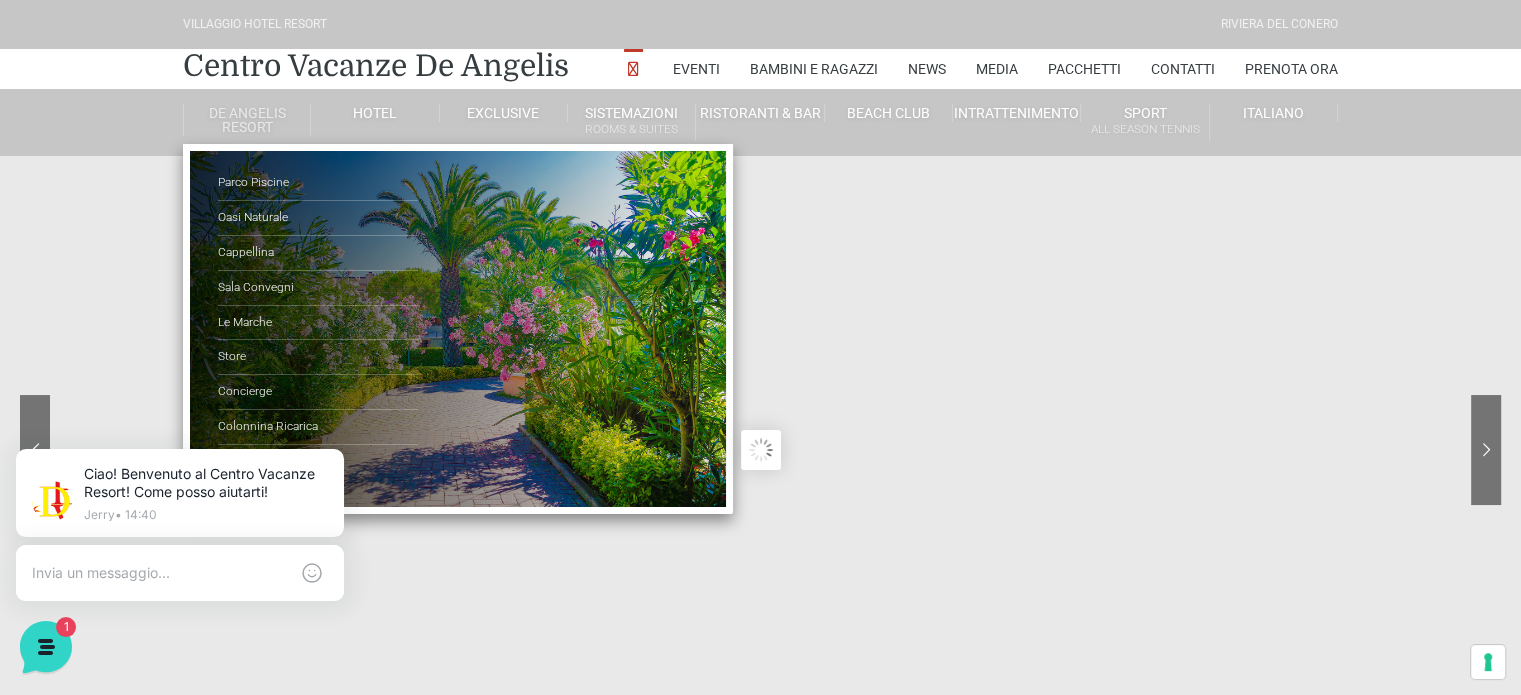 click on "De Angelis Resort" at bounding box center (247, 120) 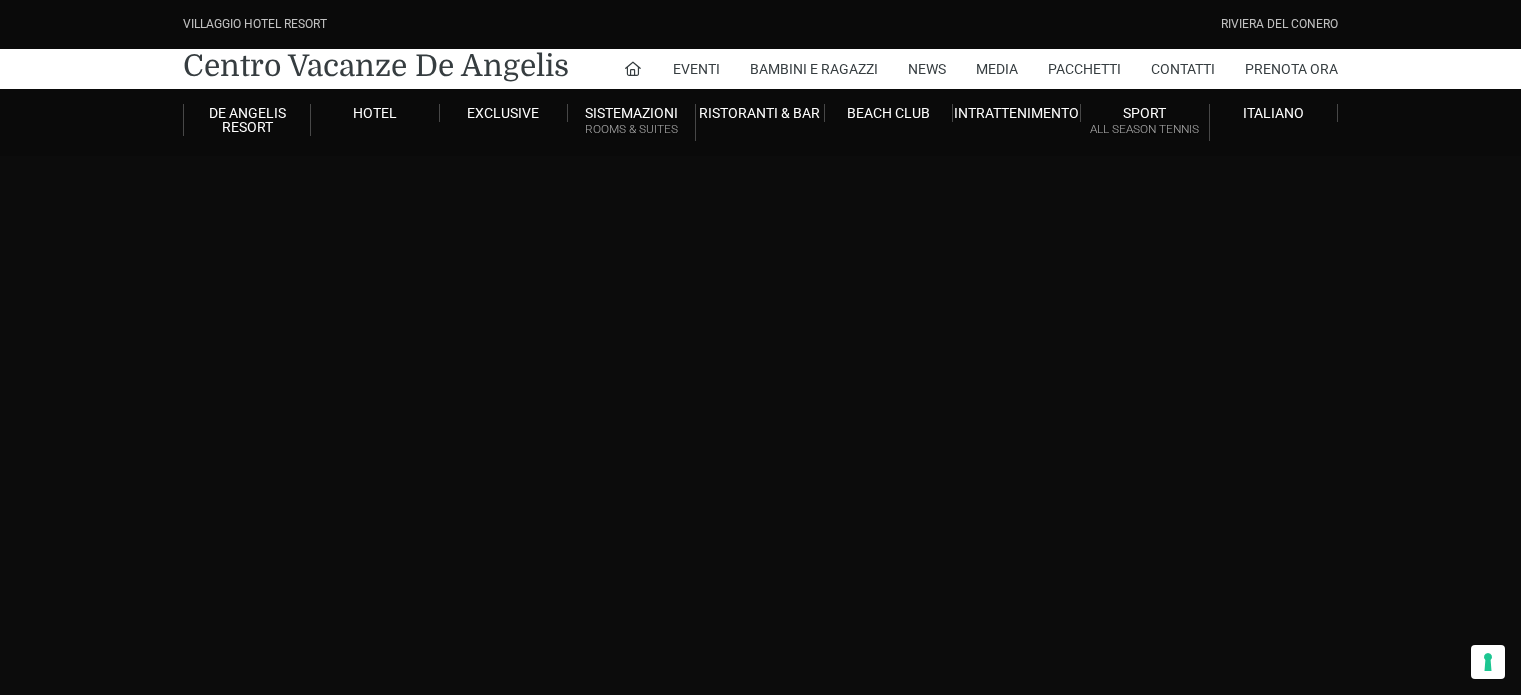 scroll, scrollTop: 0, scrollLeft: 0, axis: both 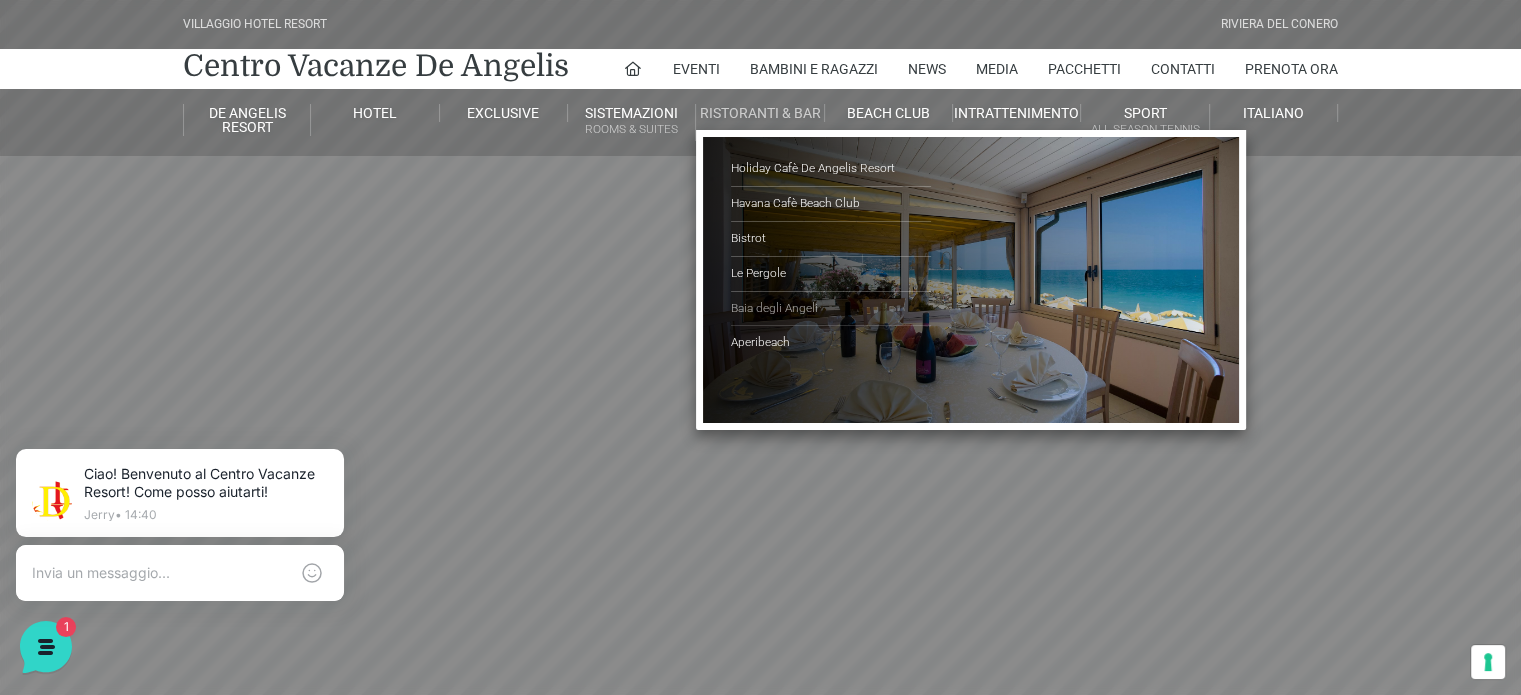 click on "Baia degli Angeli" at bounding box center [831, 309] 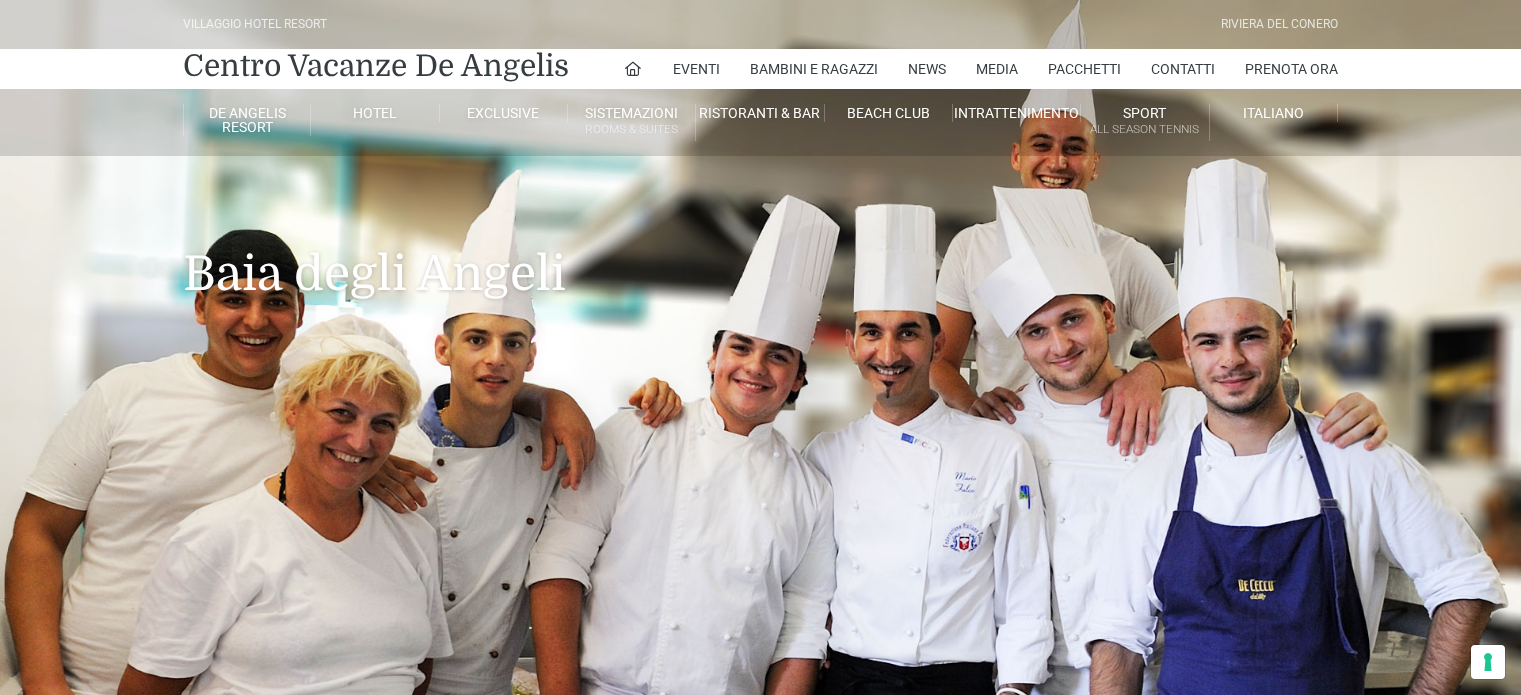 scroll, scrollTop: 0, scrollLeft: 0, axis: both 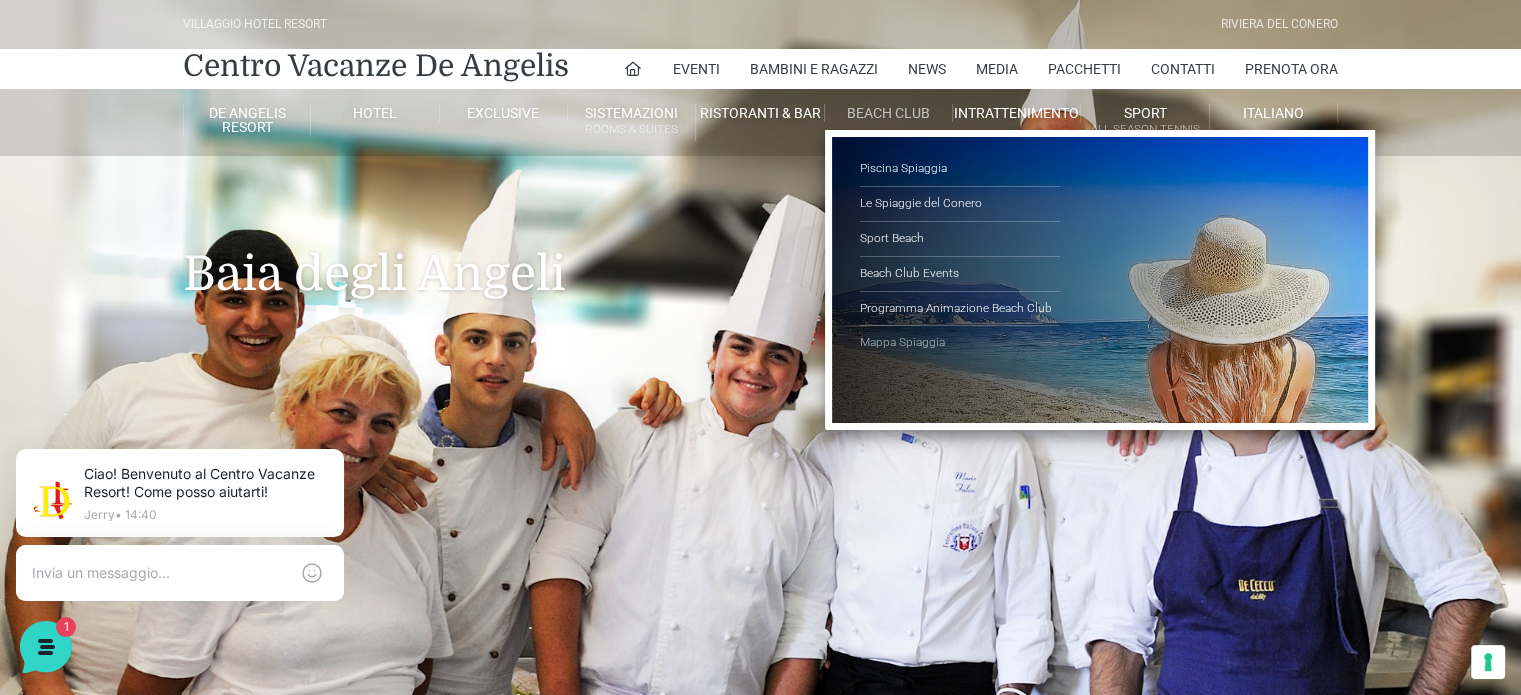 click on "Mappa Spiaggia" at bounding box center [960, 343] 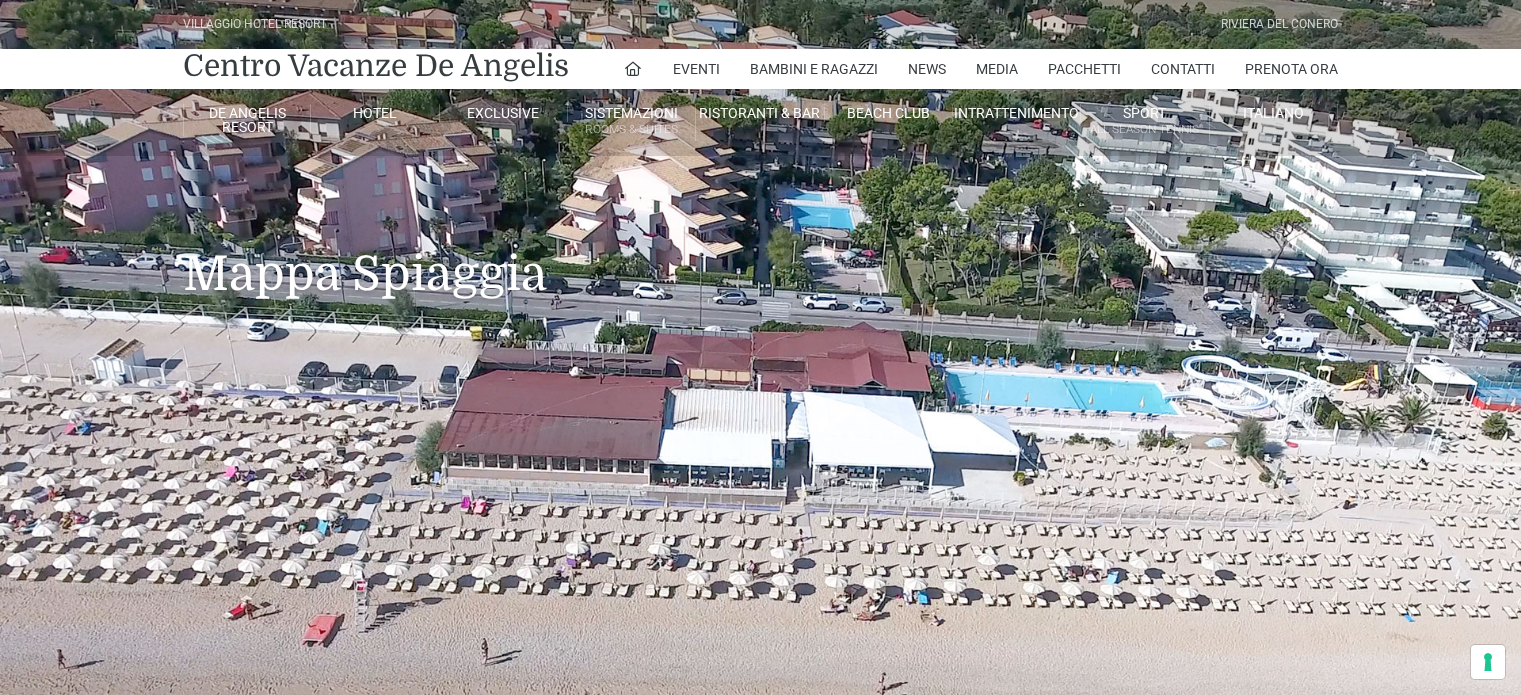 scroll, scrollTop: 0, scrollLeft: 0, axis: both 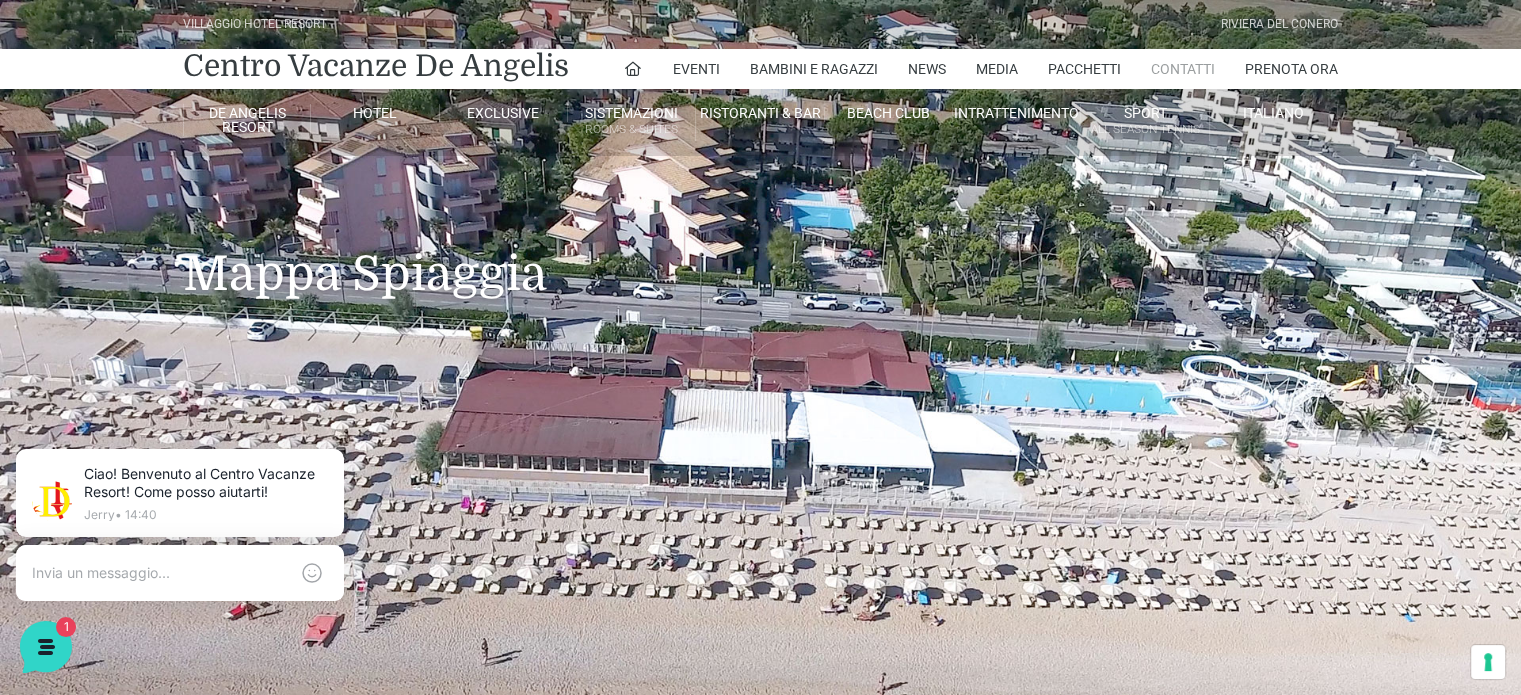 click on "Contatti" at bounding box center (1183, 69) 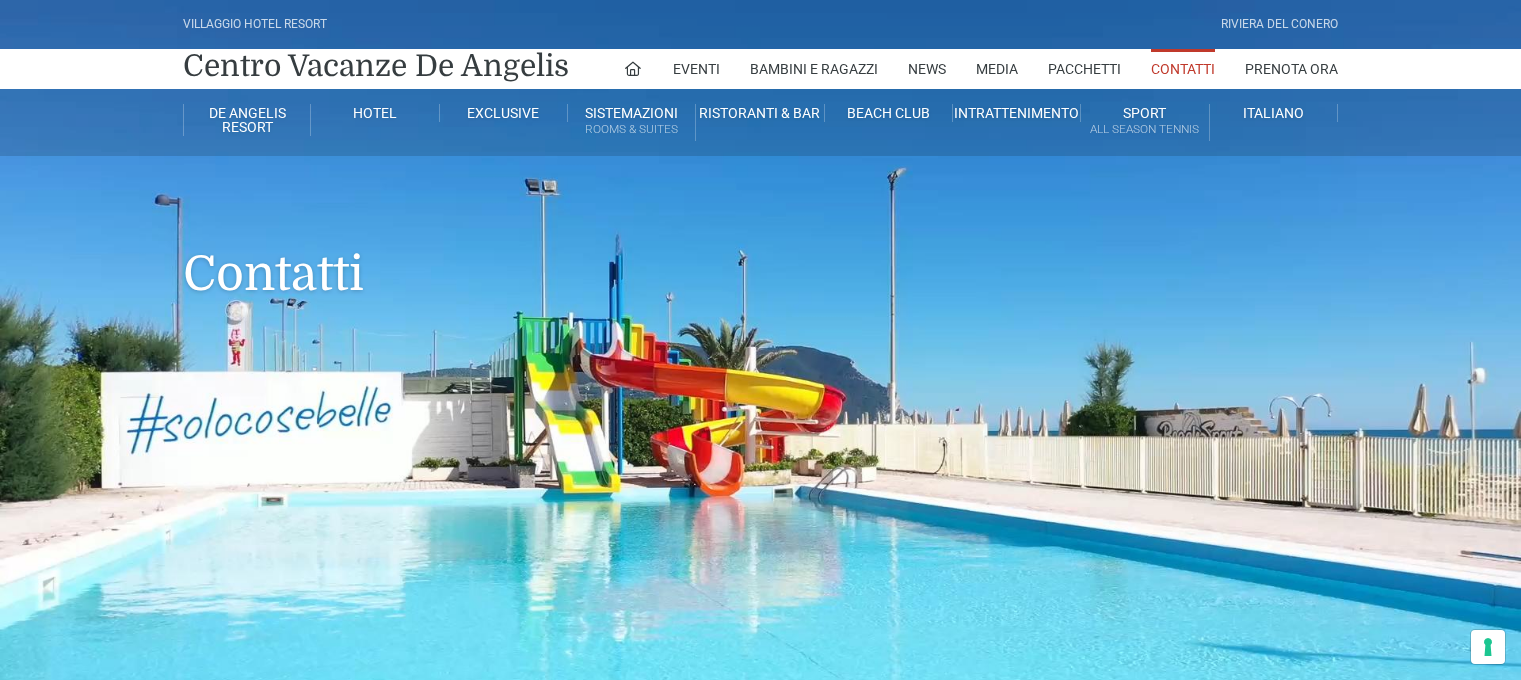 scroll, scrollTop: 0, scrollLeft: 0, axis: both 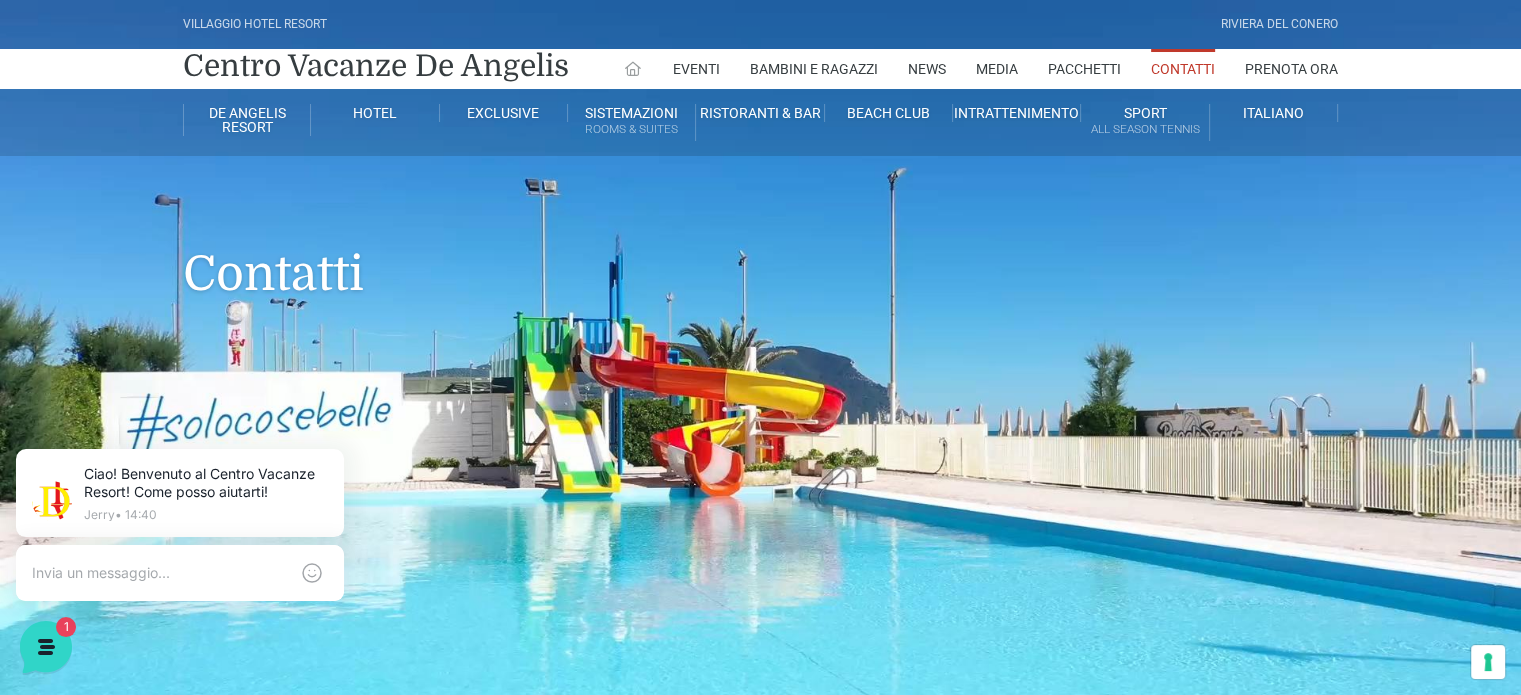 click at bounding box center [633, 69] 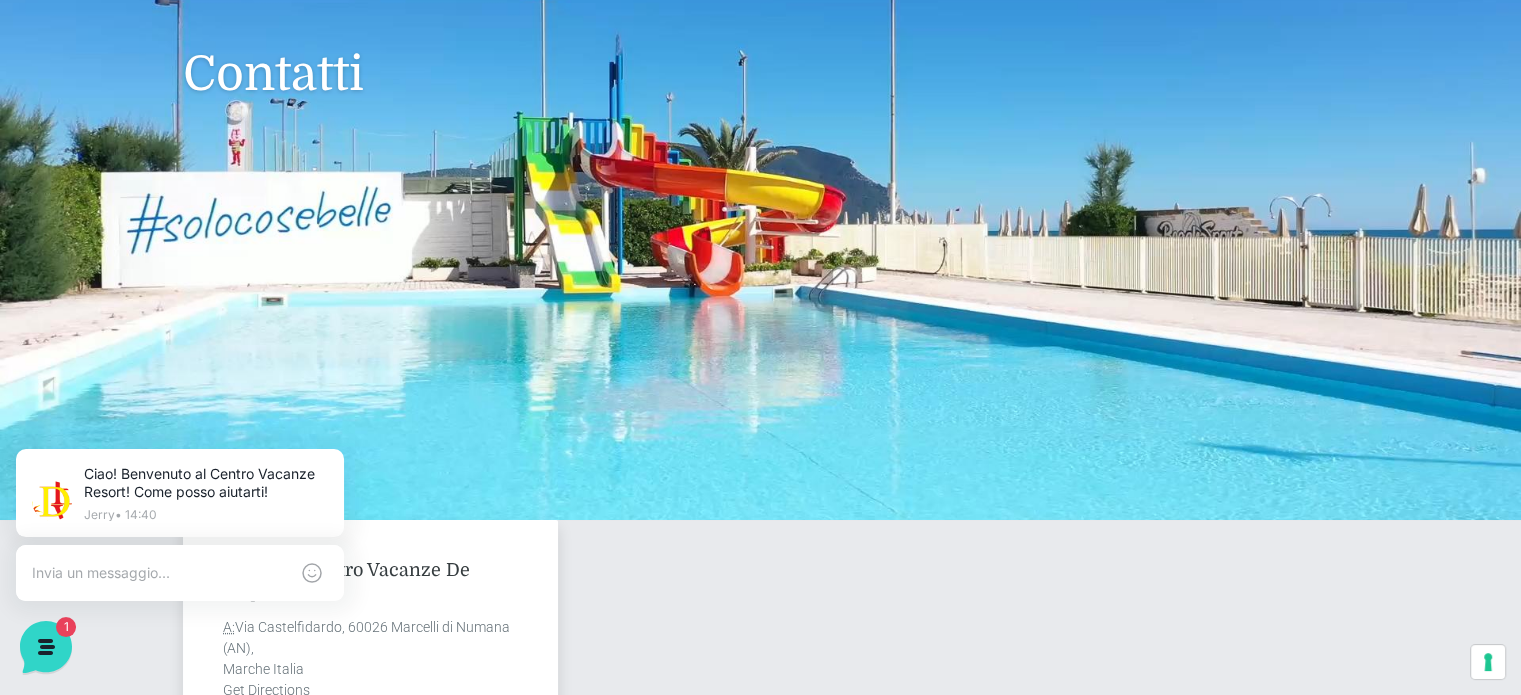 scroll, scrollTop: 0, scrollLeft: 0, axis: both 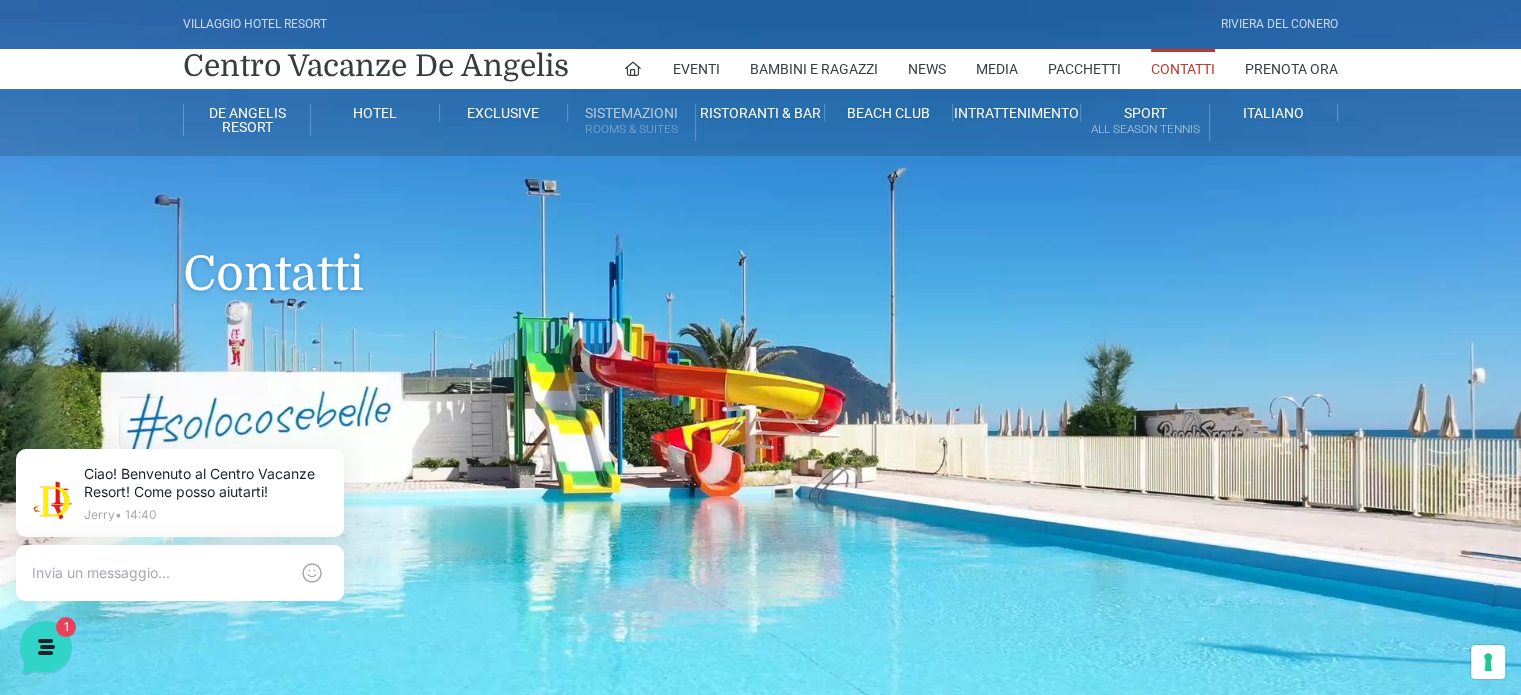 click on "Sistemazioni Rooms & Suites" at bounding box center [632, 122] 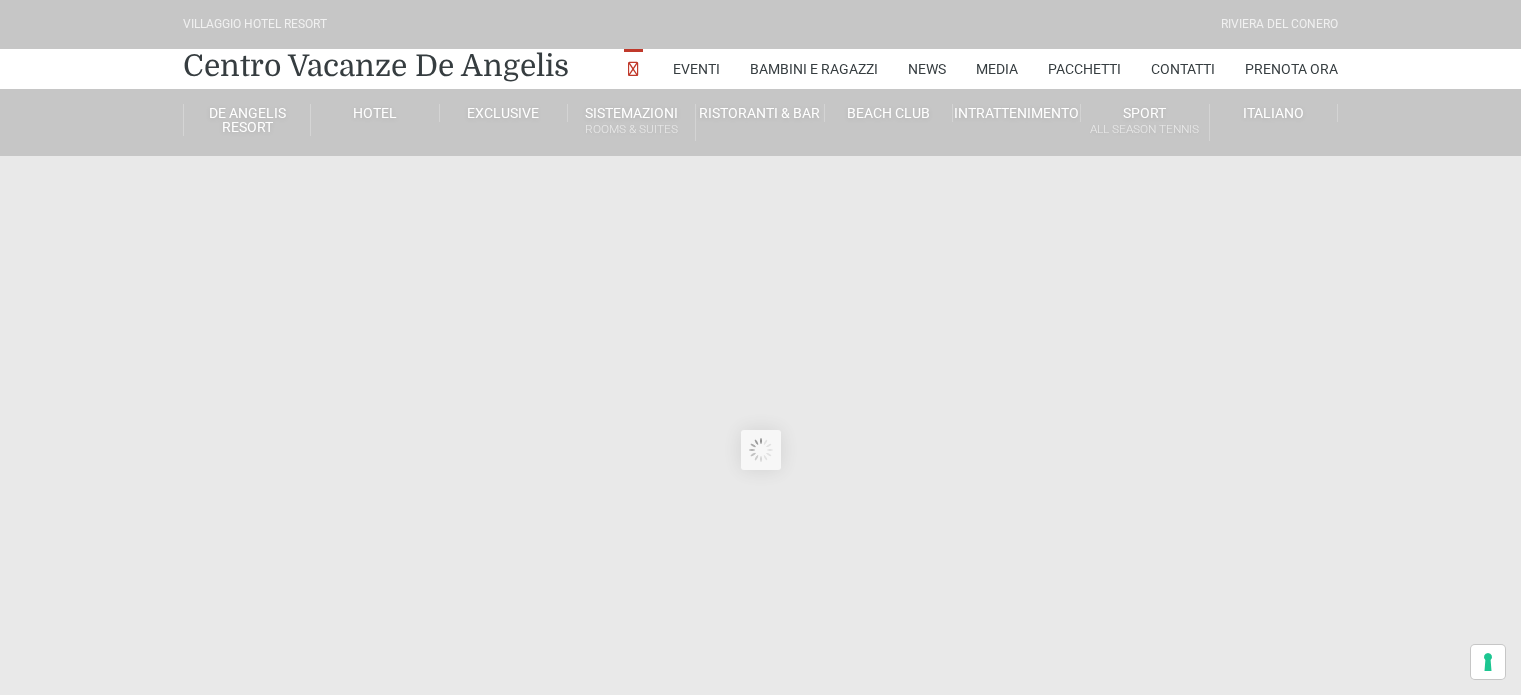scroll, scrollTop: 0, scrollLeft: 0, axis: both 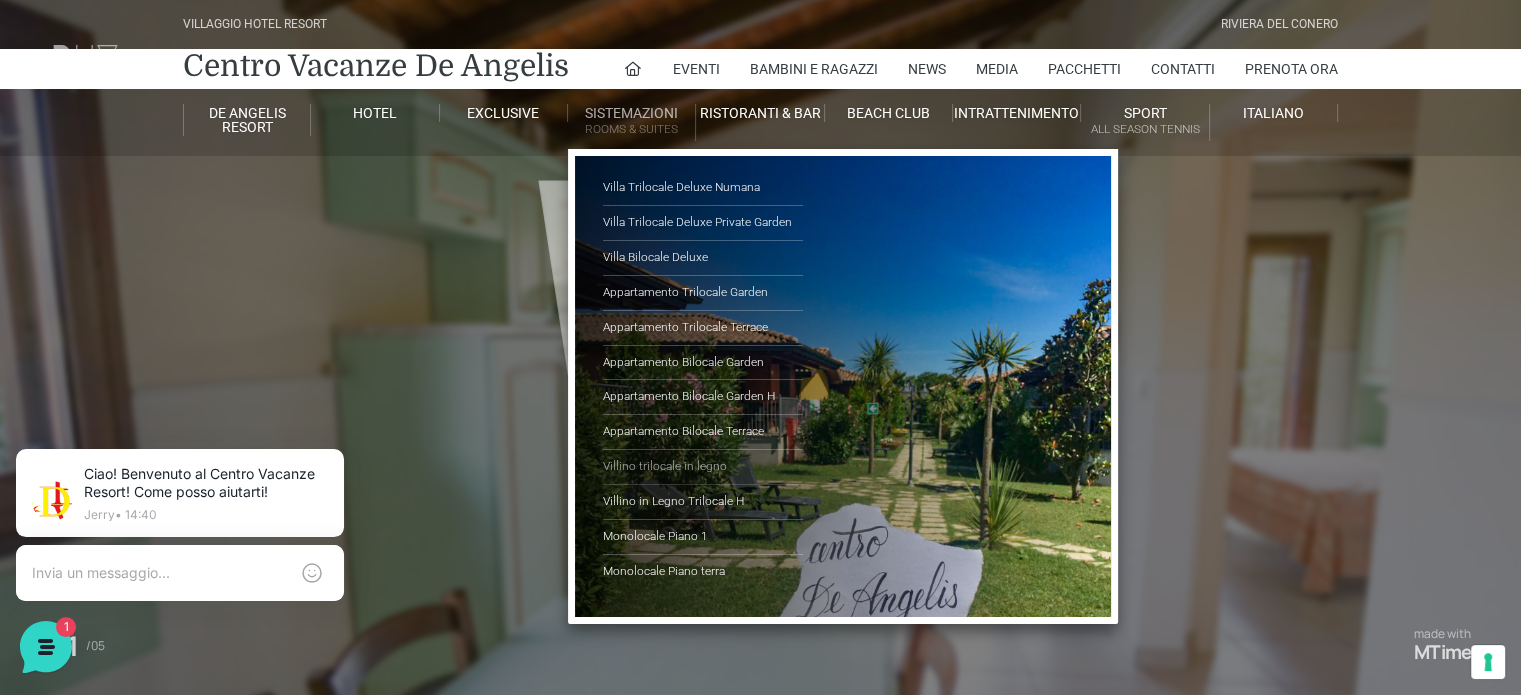 click on "Villino trilocale in legno" at bounding box center (703, 467) 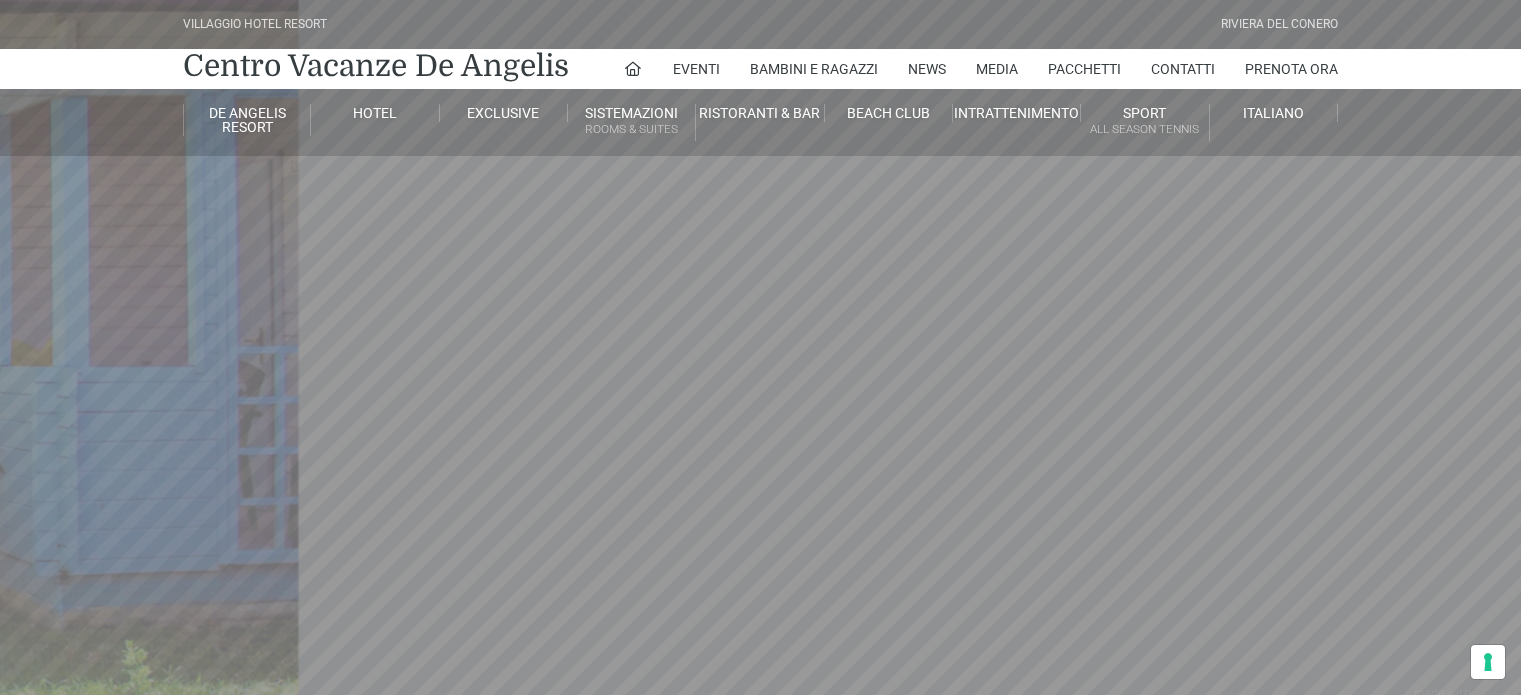 scroll, scrollTop: 0, scrollLeft: 0, axis: both 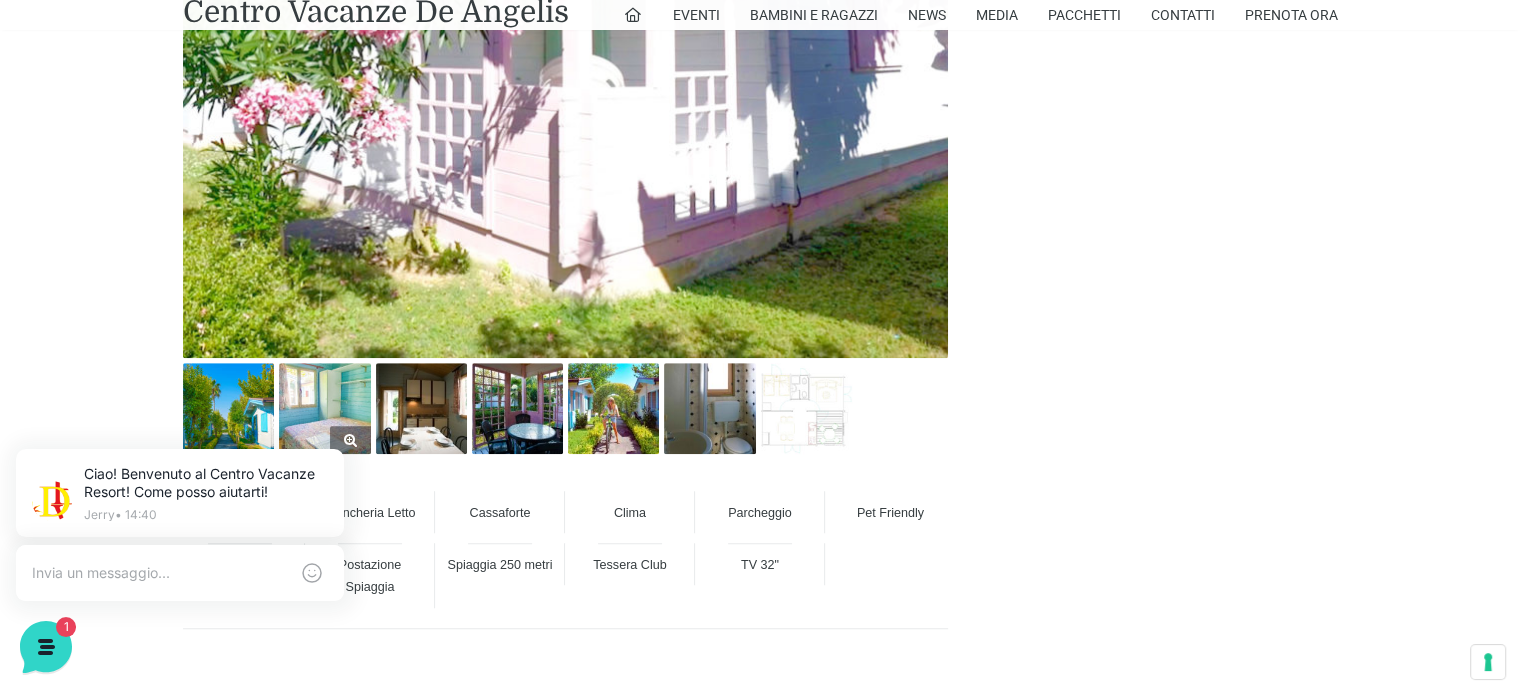 click at bounding box center [324, 408] 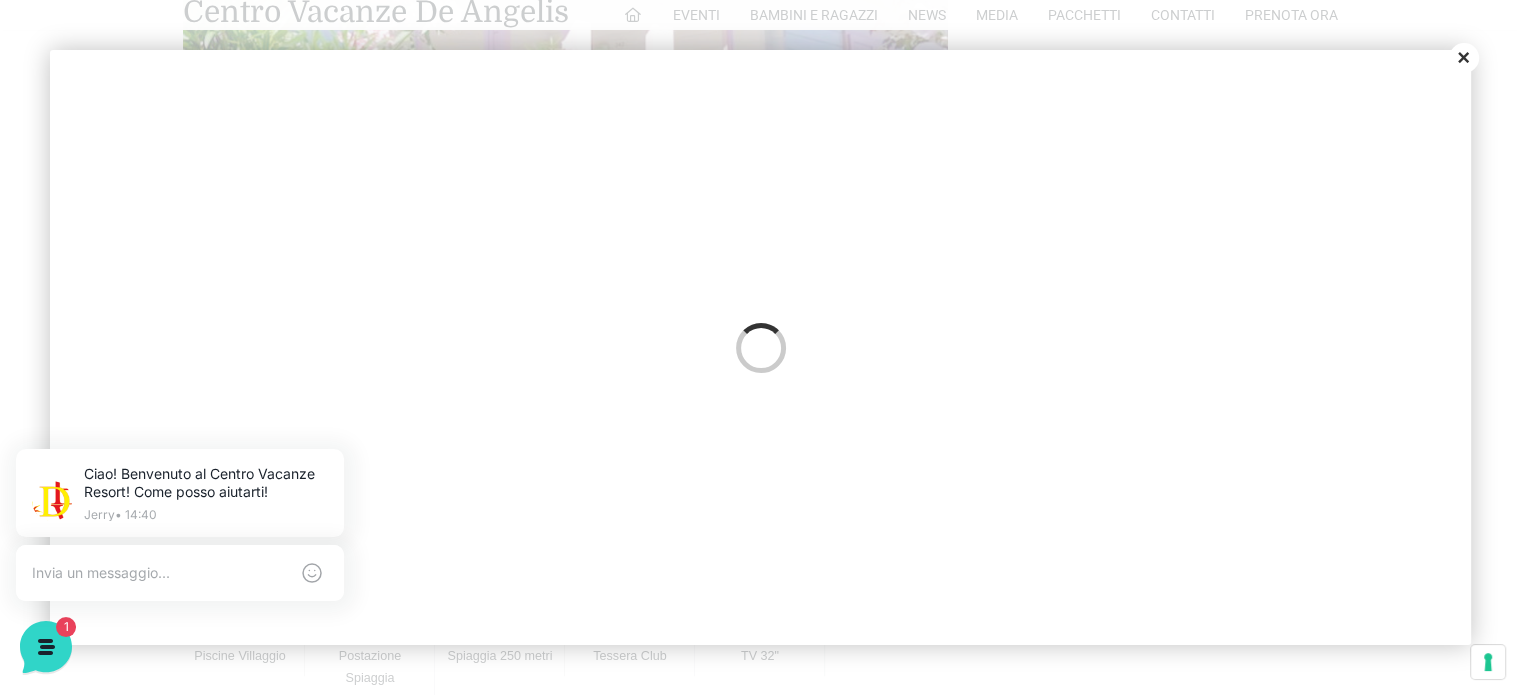 scroll, scrollTop: 0, scrollLeft: 0, axis: both 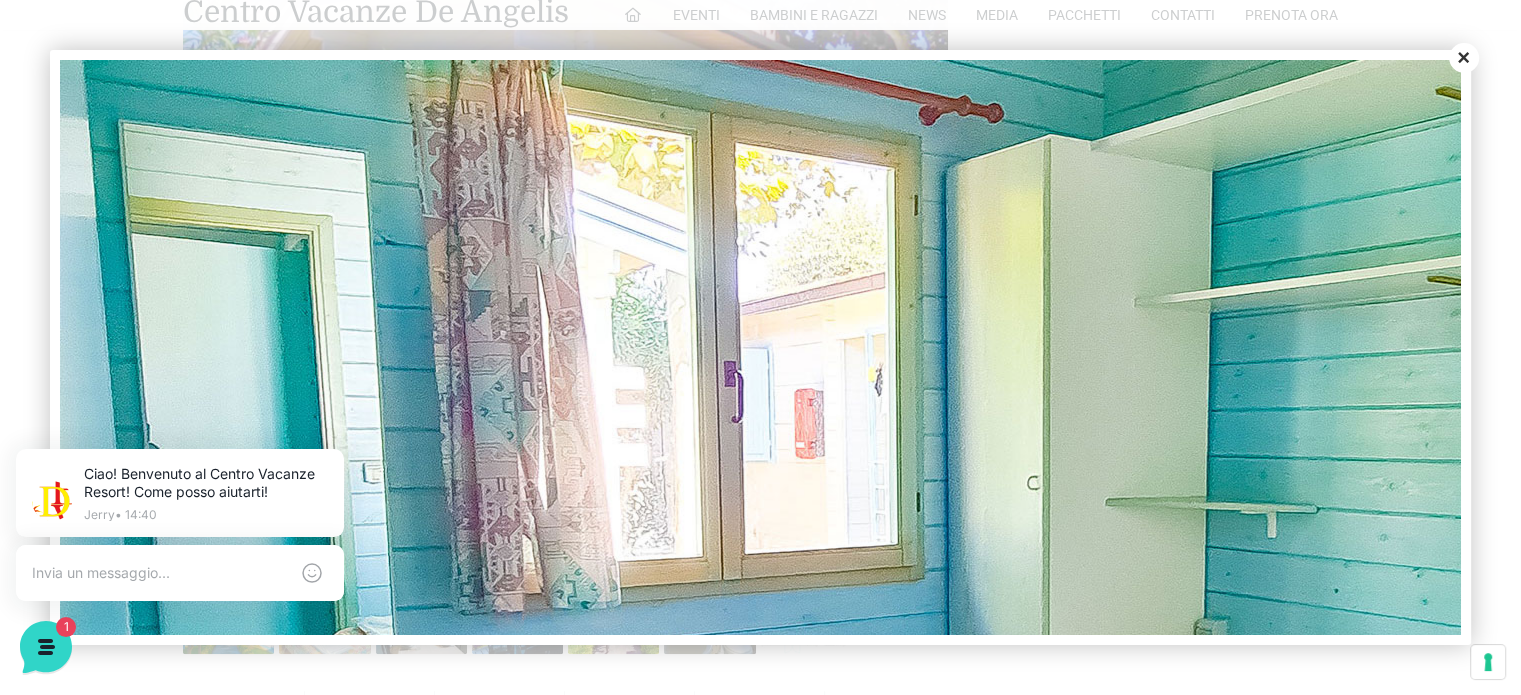 click on "Close" at bounding box center (1464, 58) 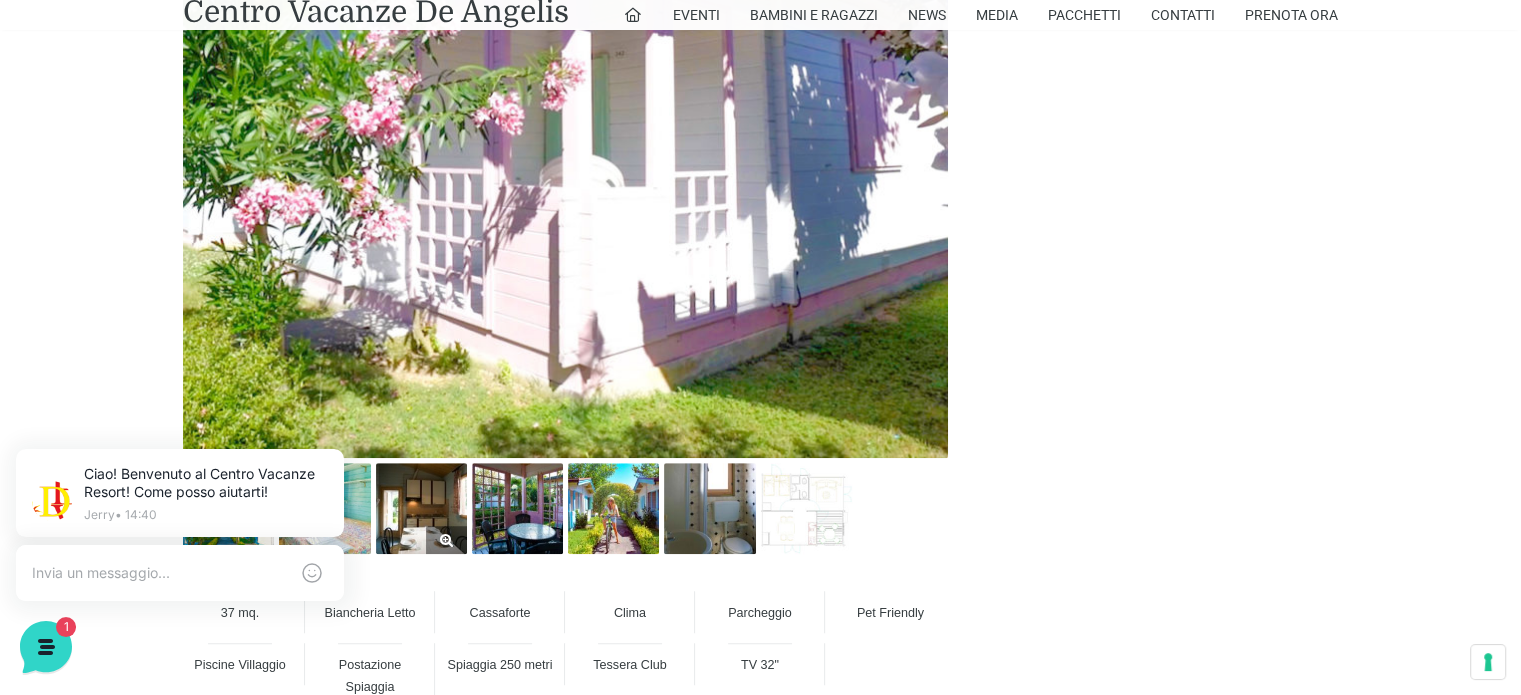 scroll, scrollTop: 1200, scrollLeft: 0, axis: vertical 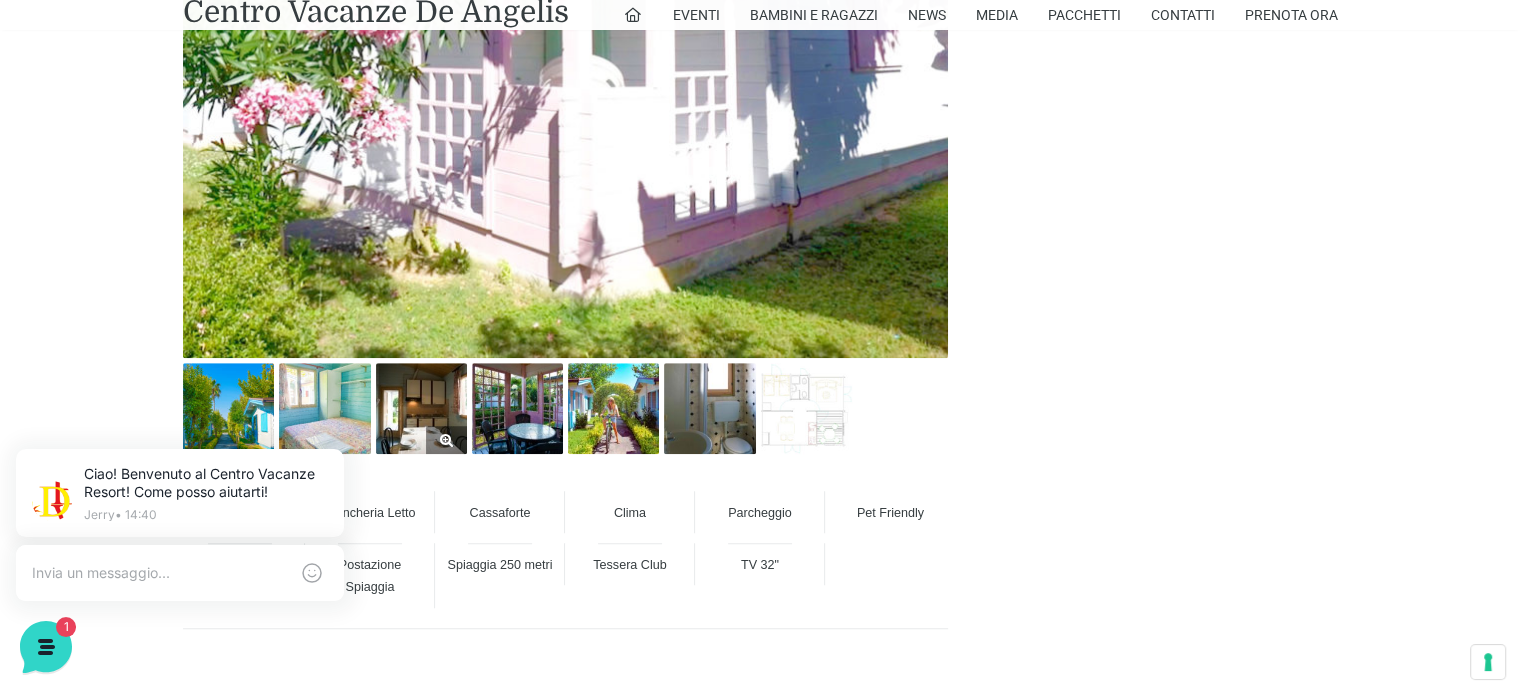 click at bounding box center (421, 408) 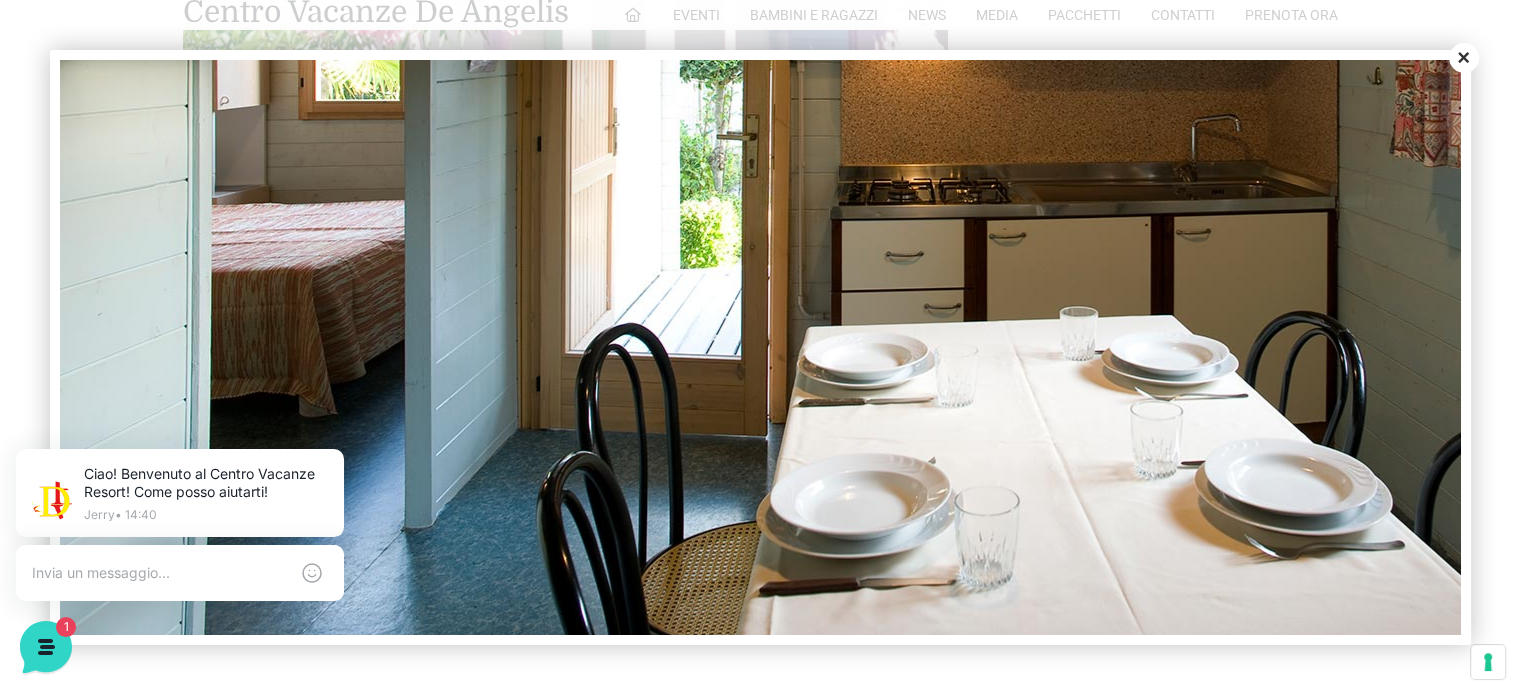 scroll, scrollTop: 520, scrollLeft: 0, axis: vertical 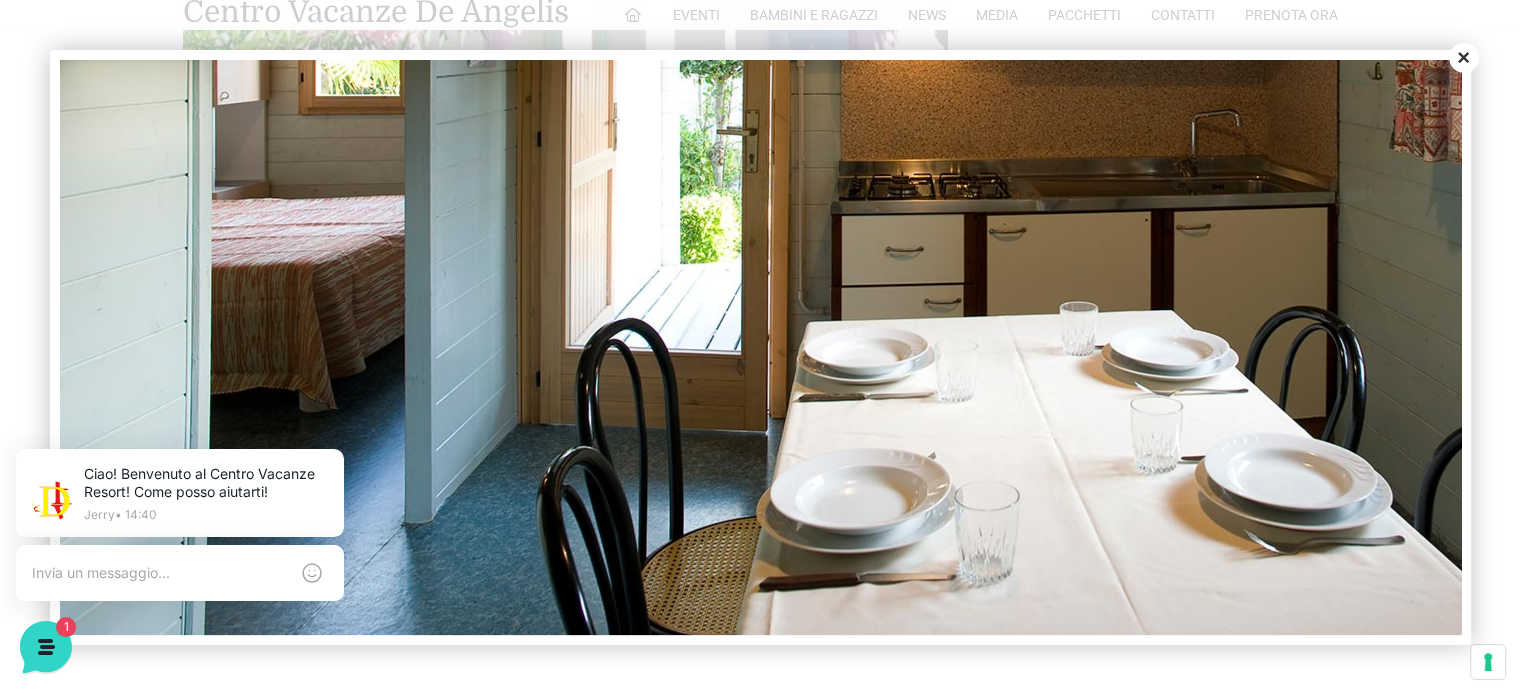 click on "Close" at bounding box center (1464, 58) 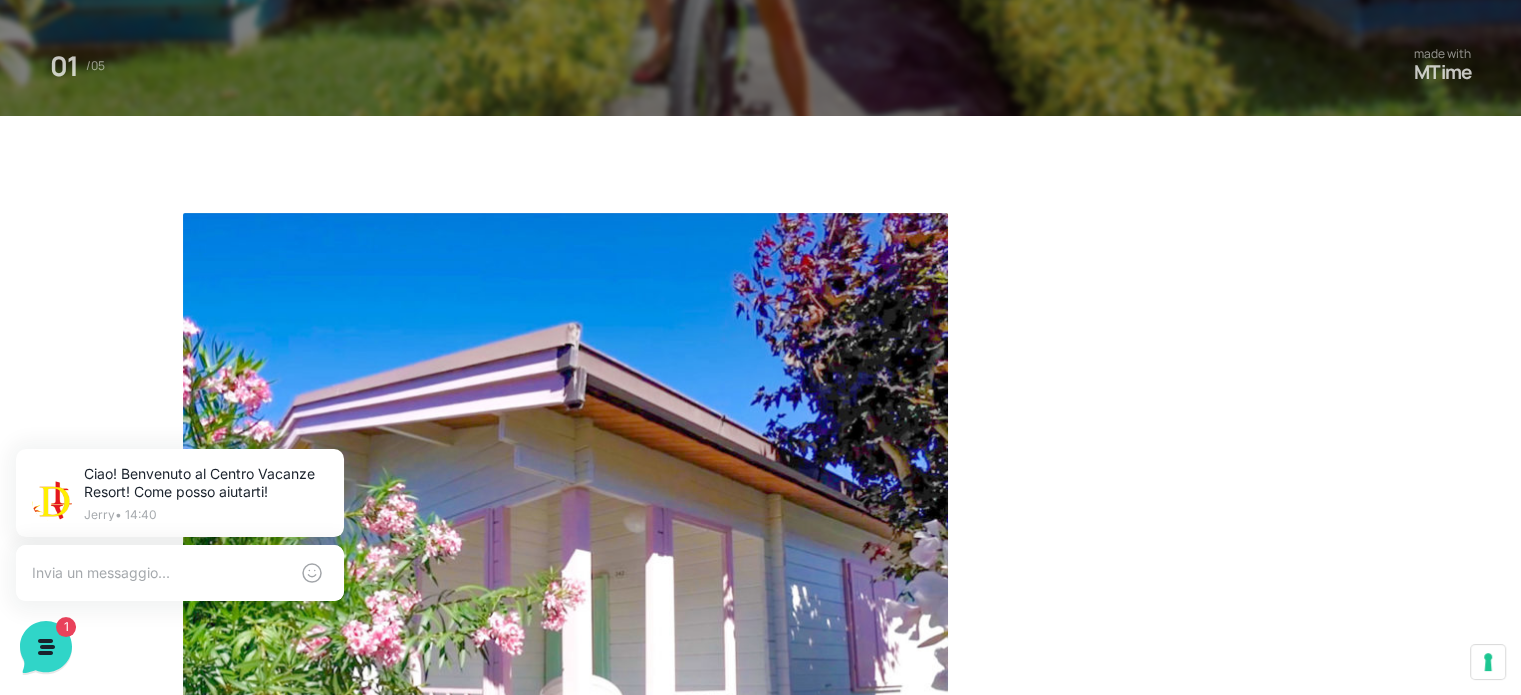 scroll, scrollTop: 400, scrollLeft: 0, axis: vertical 